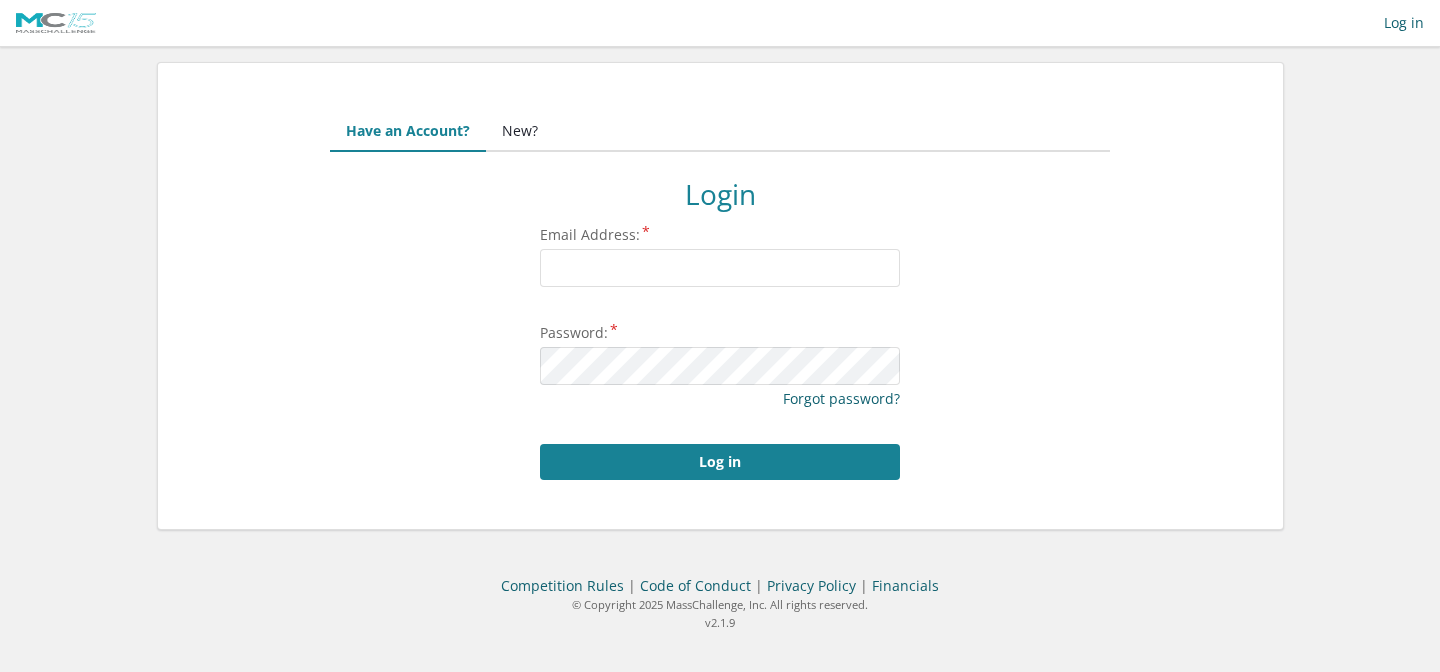 scroll, scrollTop: 0, scrollLeft: 0, axis: both 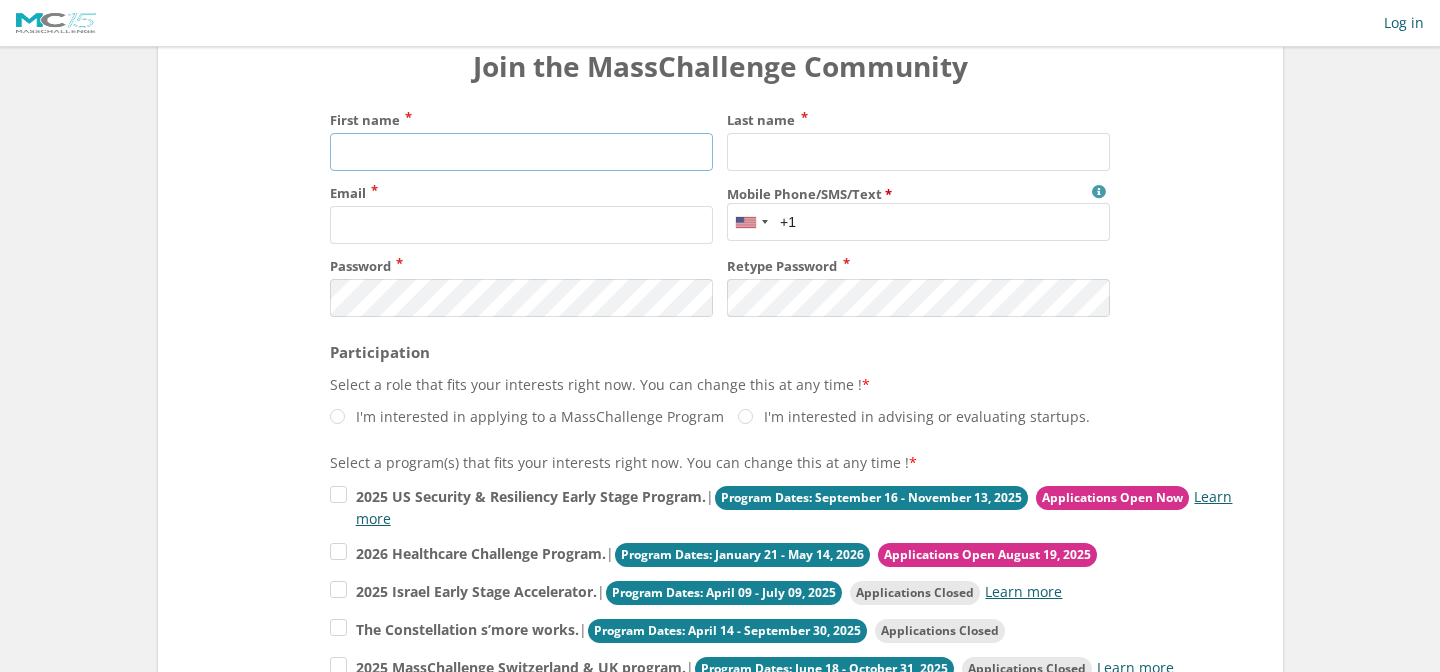 click on "First name" at bounding box center [521, 152] 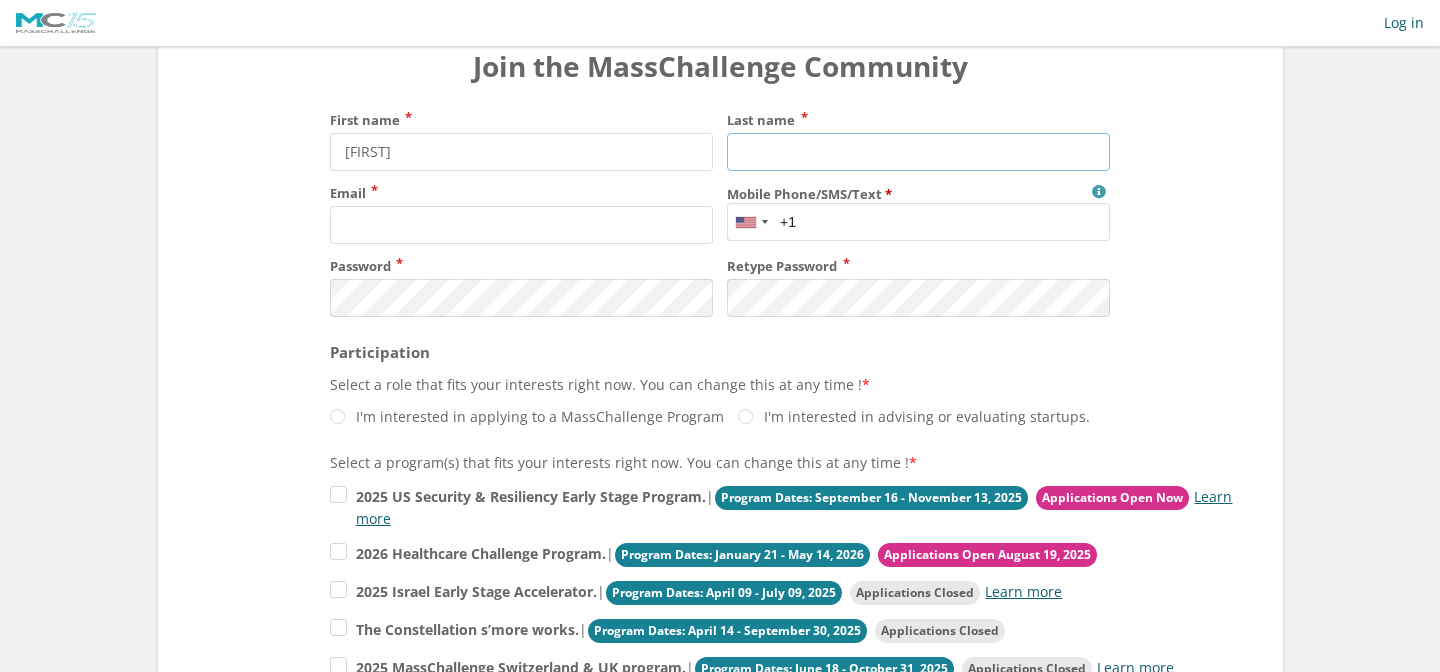 type on "Sandoval" 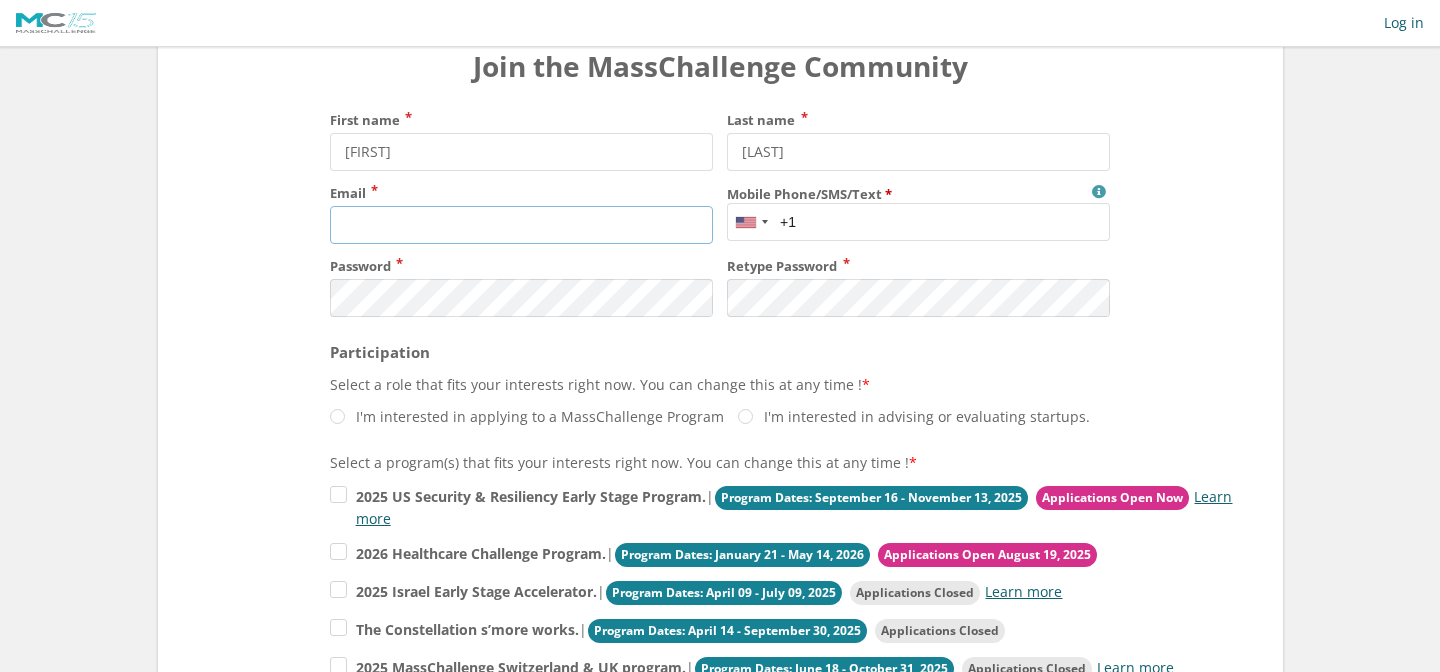 type on "lizbethsandoval54@gmail.com" 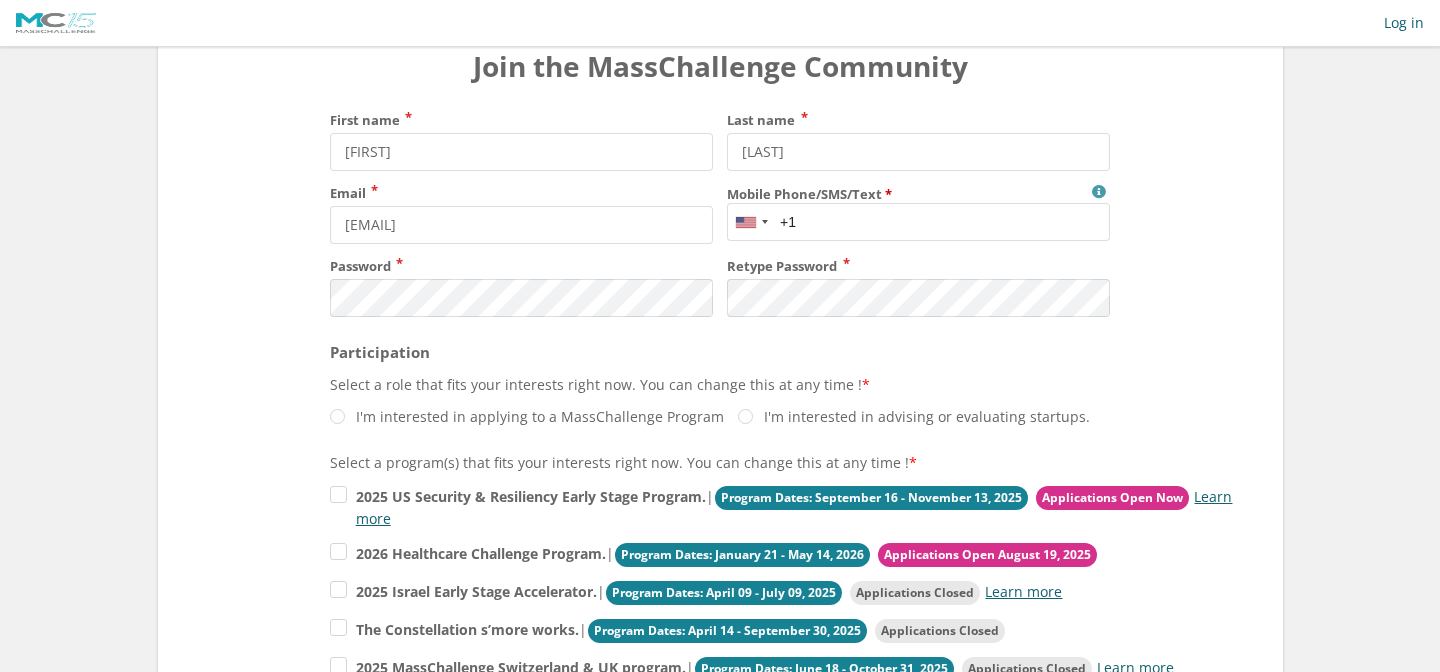 type on "4047909373" 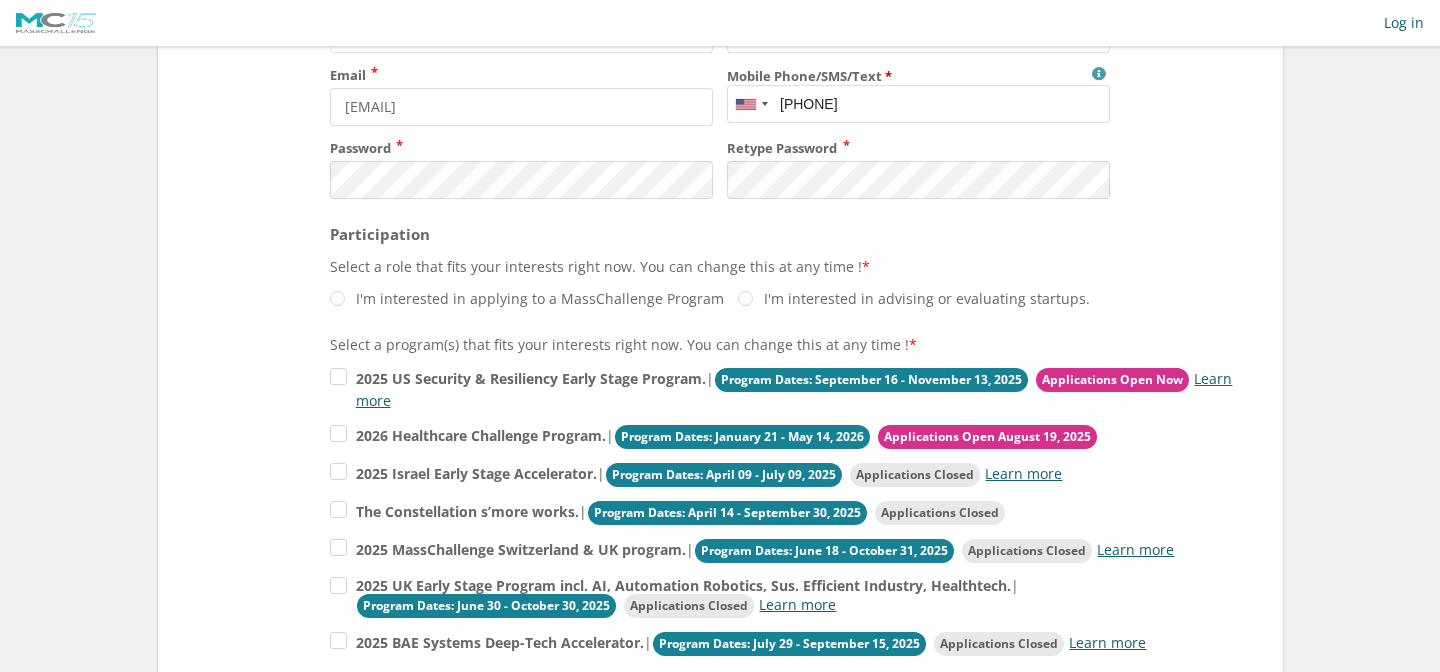scroll, scrollTop: 252, scrollLeft: 0, axis: vertical 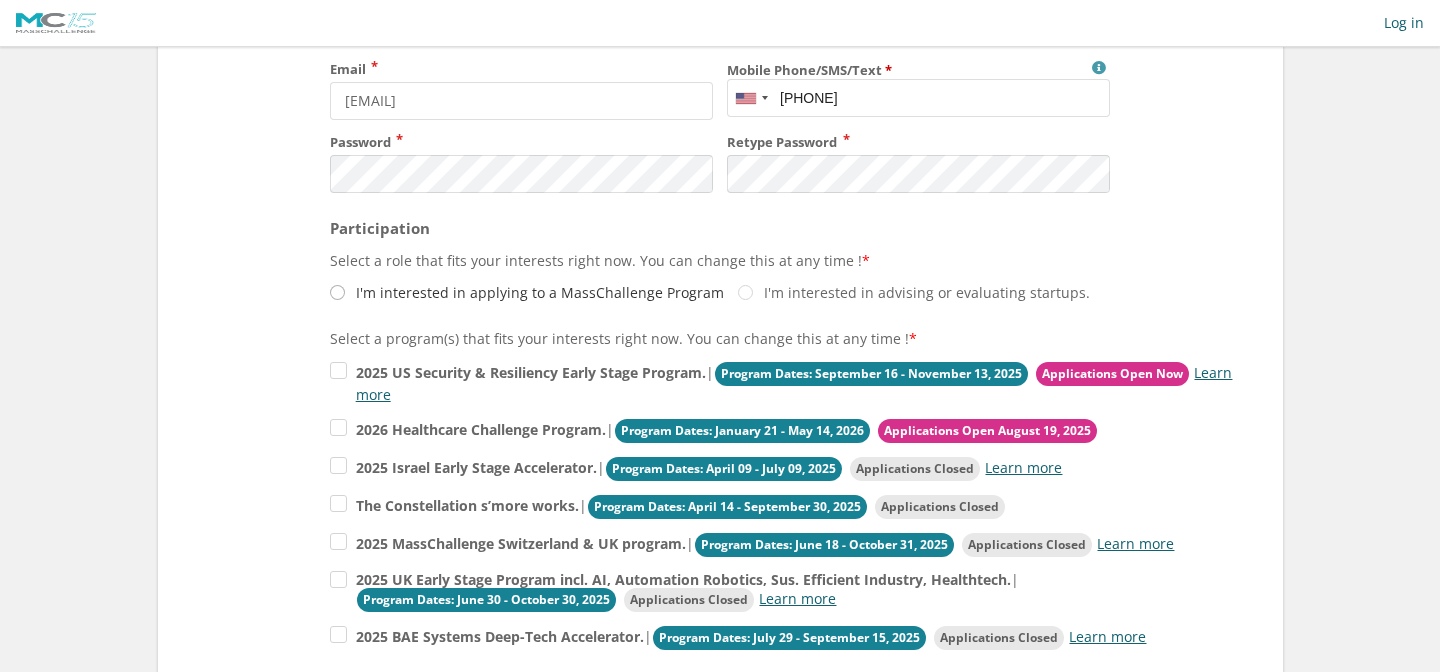 click on "I'm interested in applying to a MassChallenge
Program" at bounding box center [527, 292] 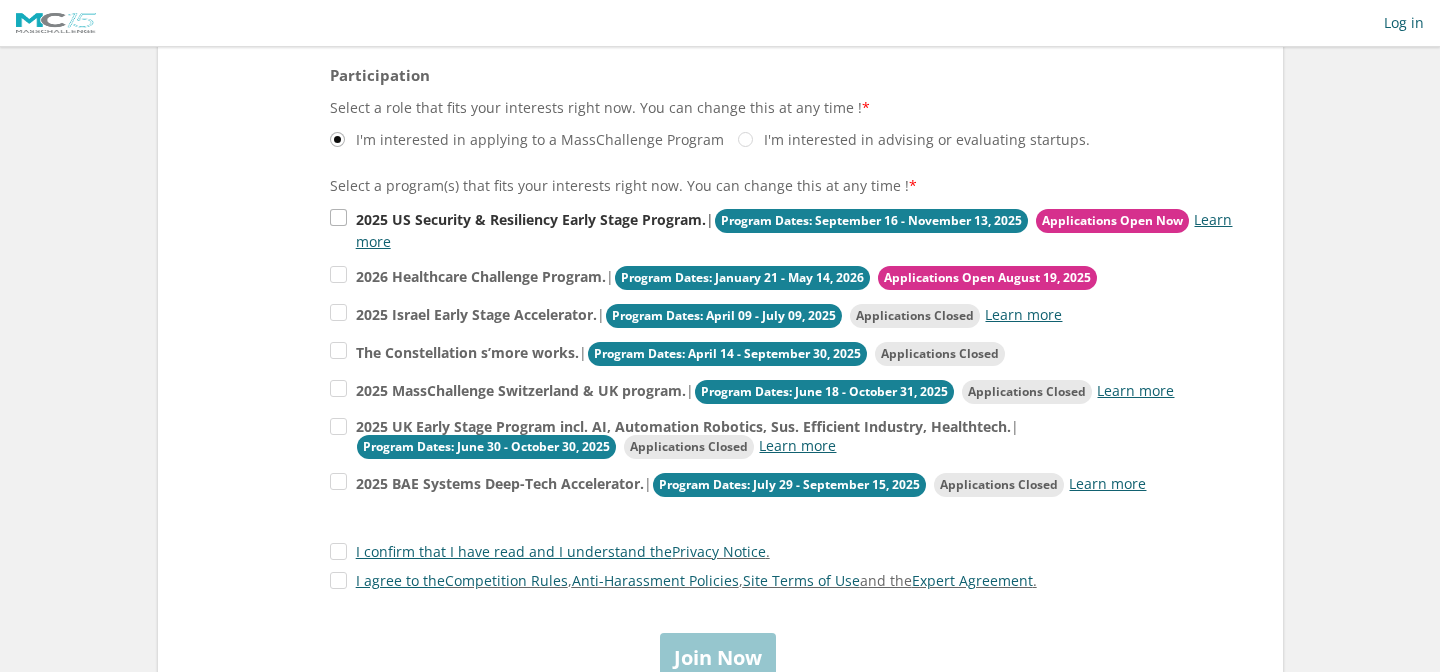 scroll, scrollTop: 409, scrollLeft: 0, axis: vertical 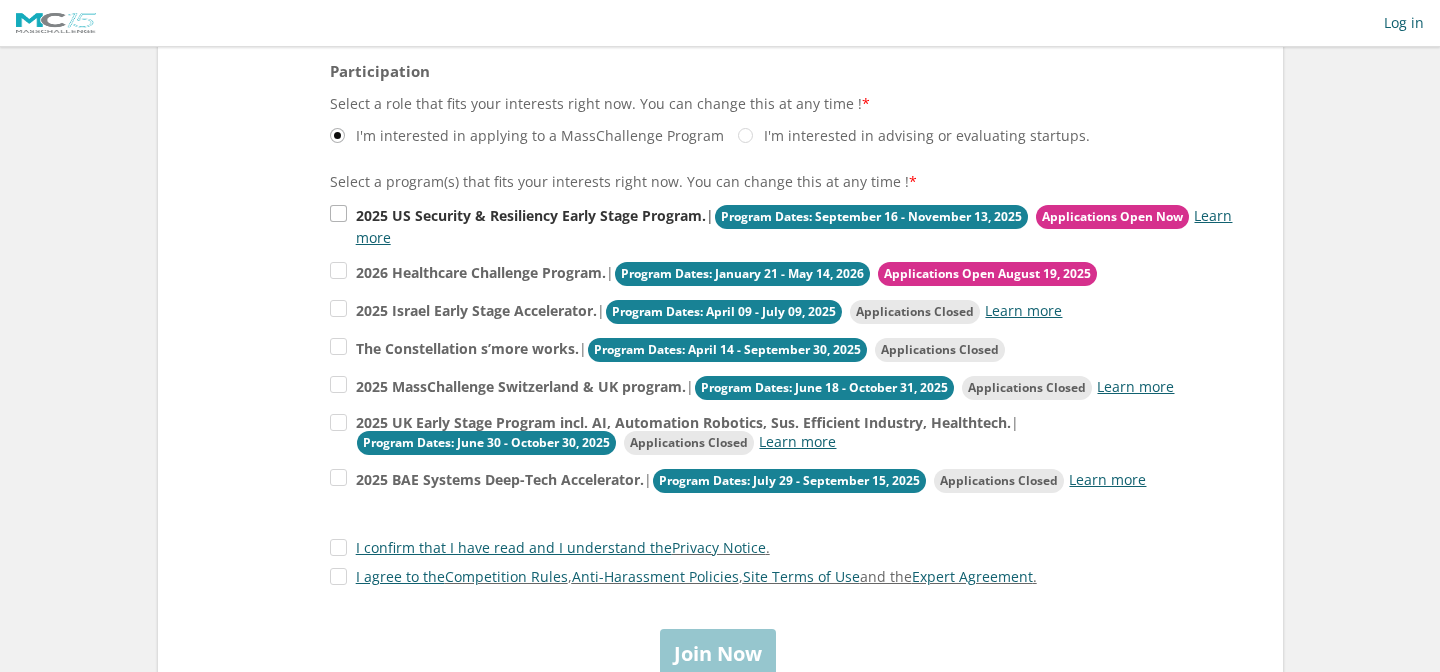 click on "2025 US Security & Resiliency Early Stage Program." at bounding box center [531, 215] 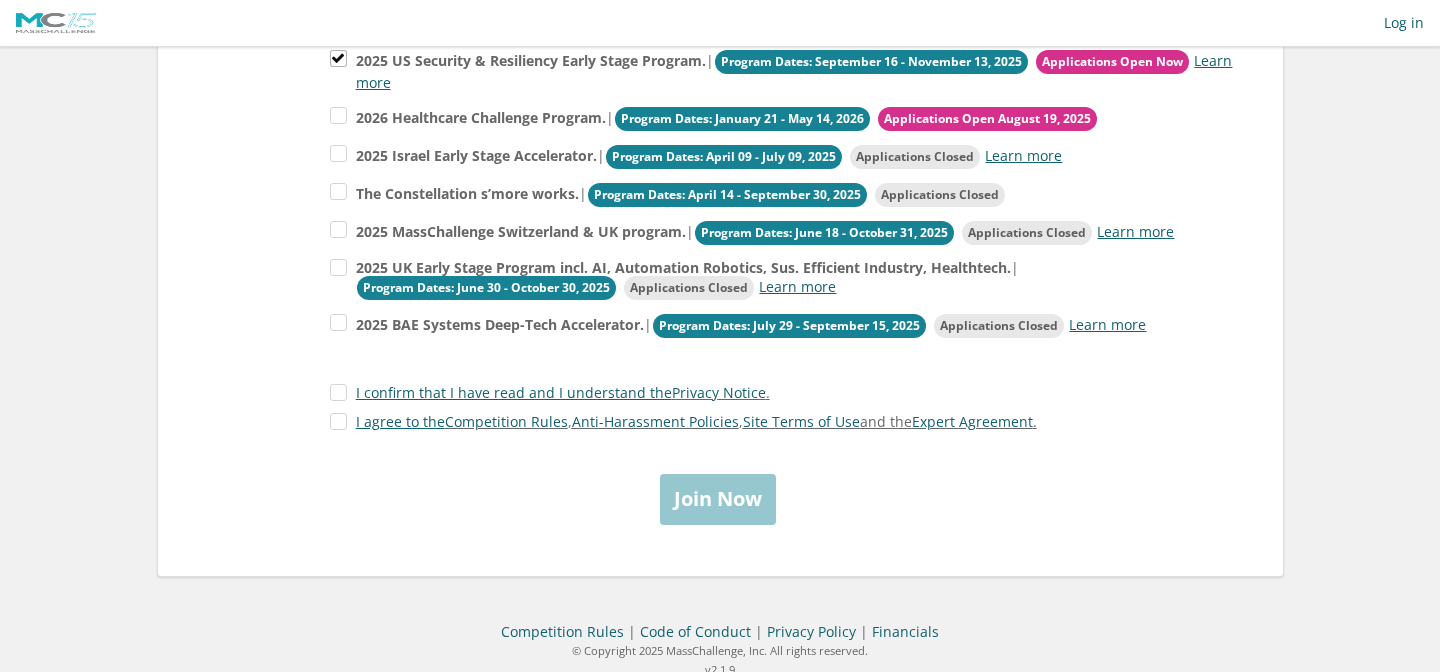 scroll, scrollTop: 583, scrollLeft: 0, axis: vertical 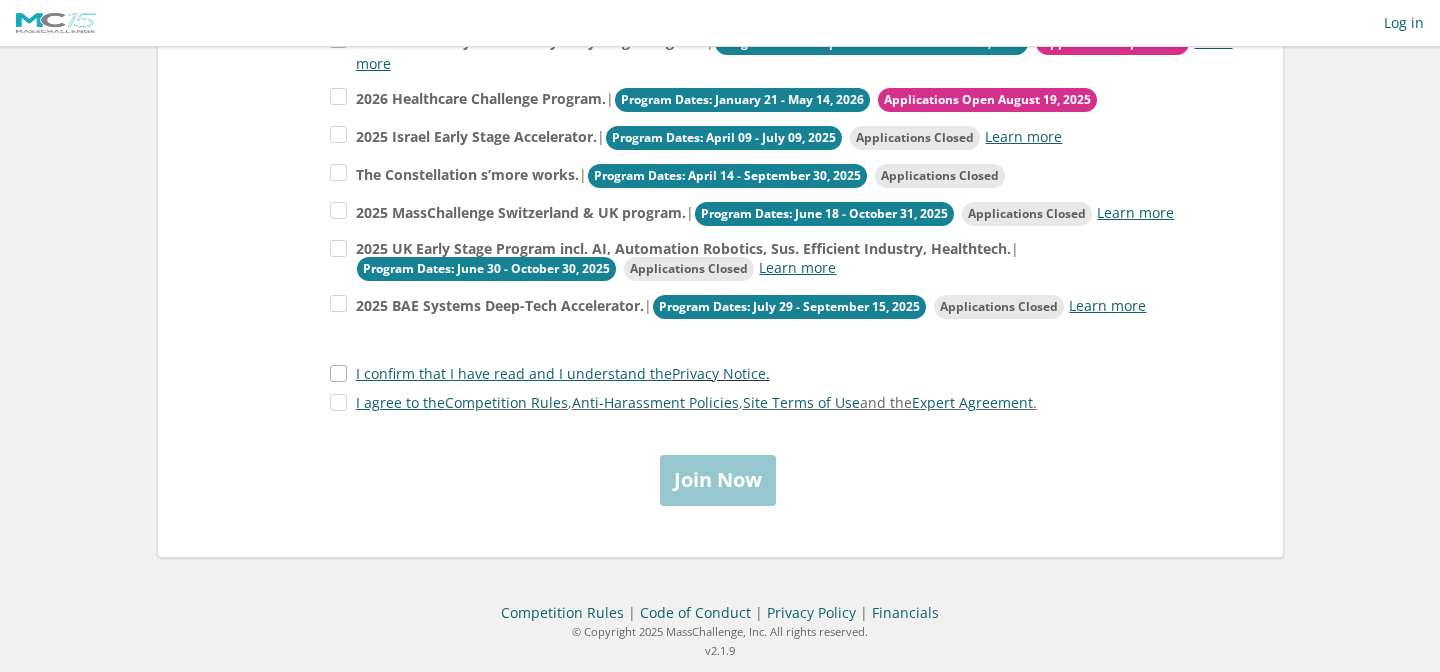 click on "I confirm that I have read and I understand the  Privacy Notice ." at bounding box center [550, 373] 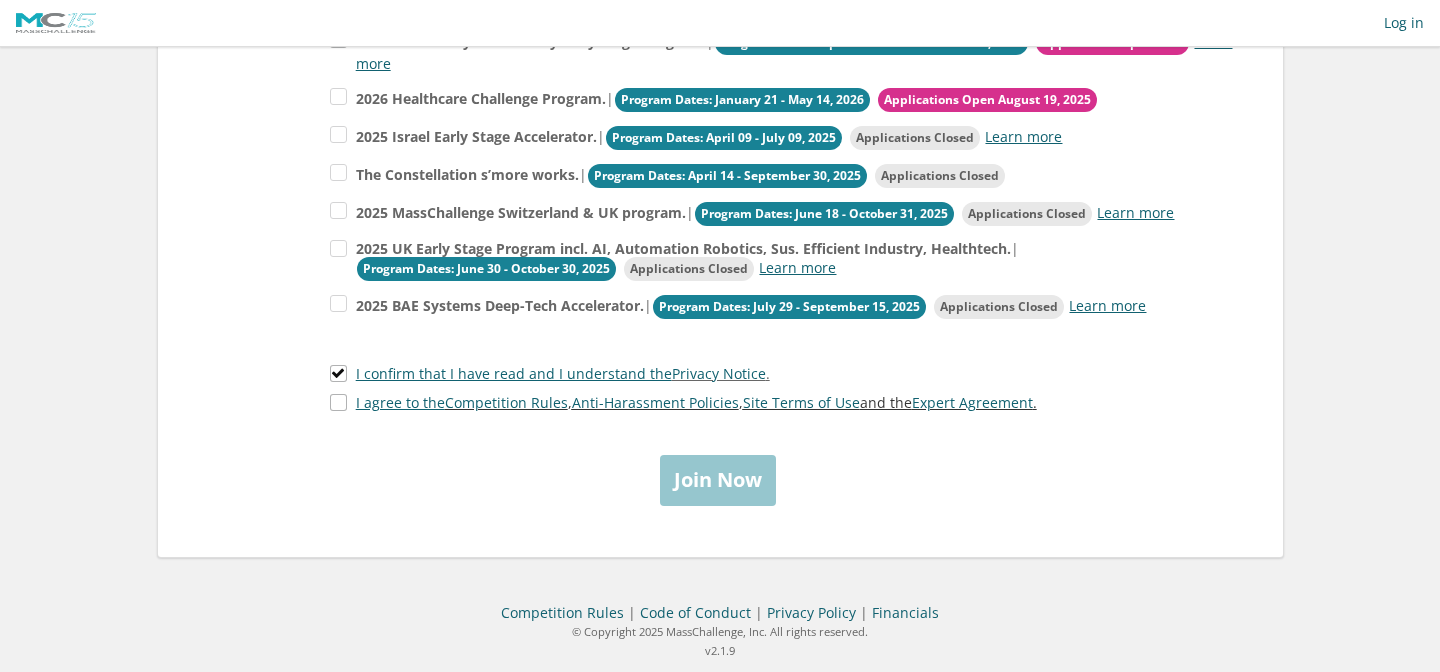 click on "I agree to the  Competition Rules ,  Anti-Harassment Policies ,  Site Terms of Use  and the  Expert Agreement ." at bounding box center (683, 402) 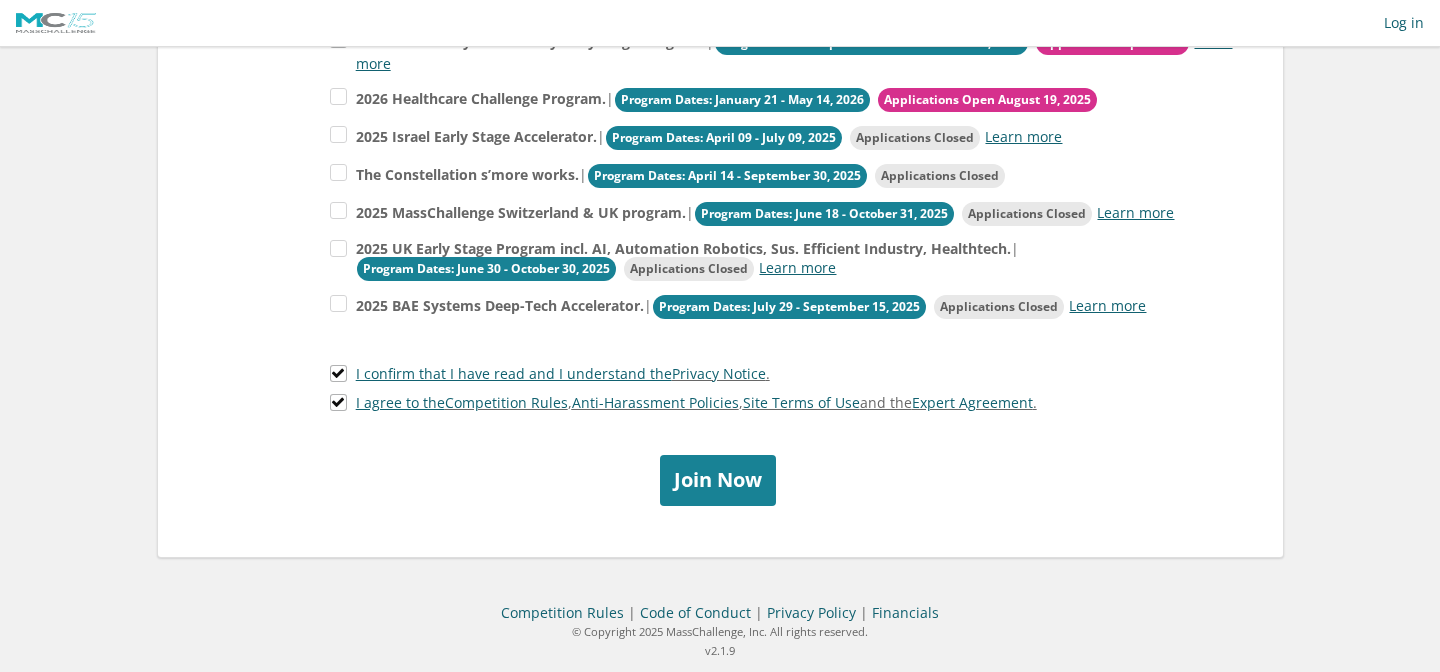 click on "Join Now" at bounding box center [718, 480] 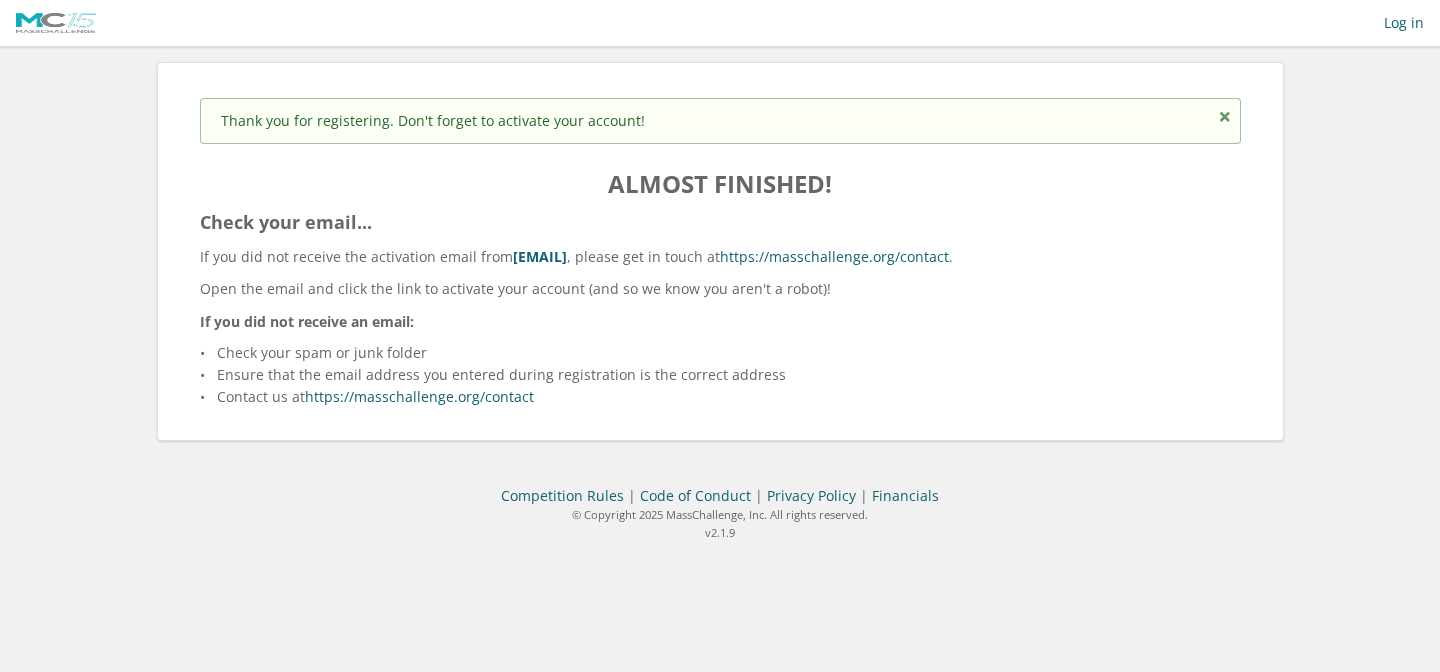 scroll, scrollTop: 0, scrollLeft: 0, axis: both 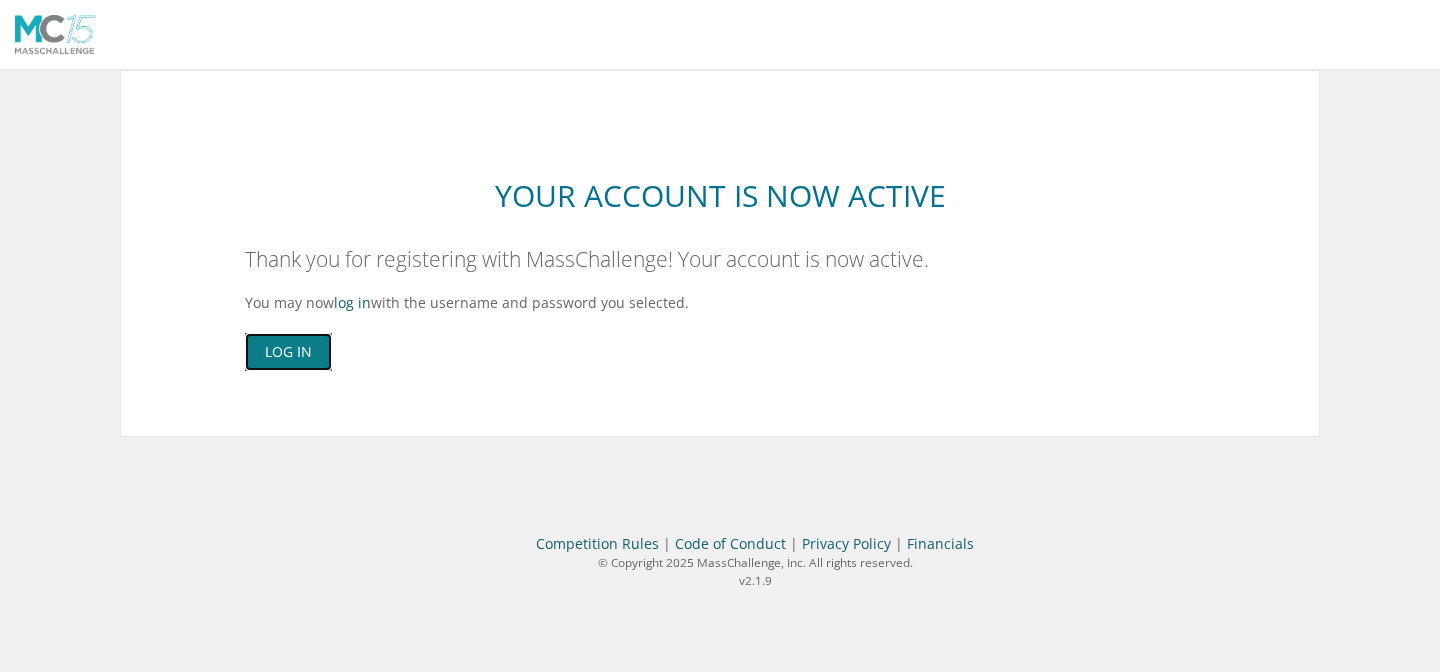 click on "Log In" at bounding box center [288, 352] 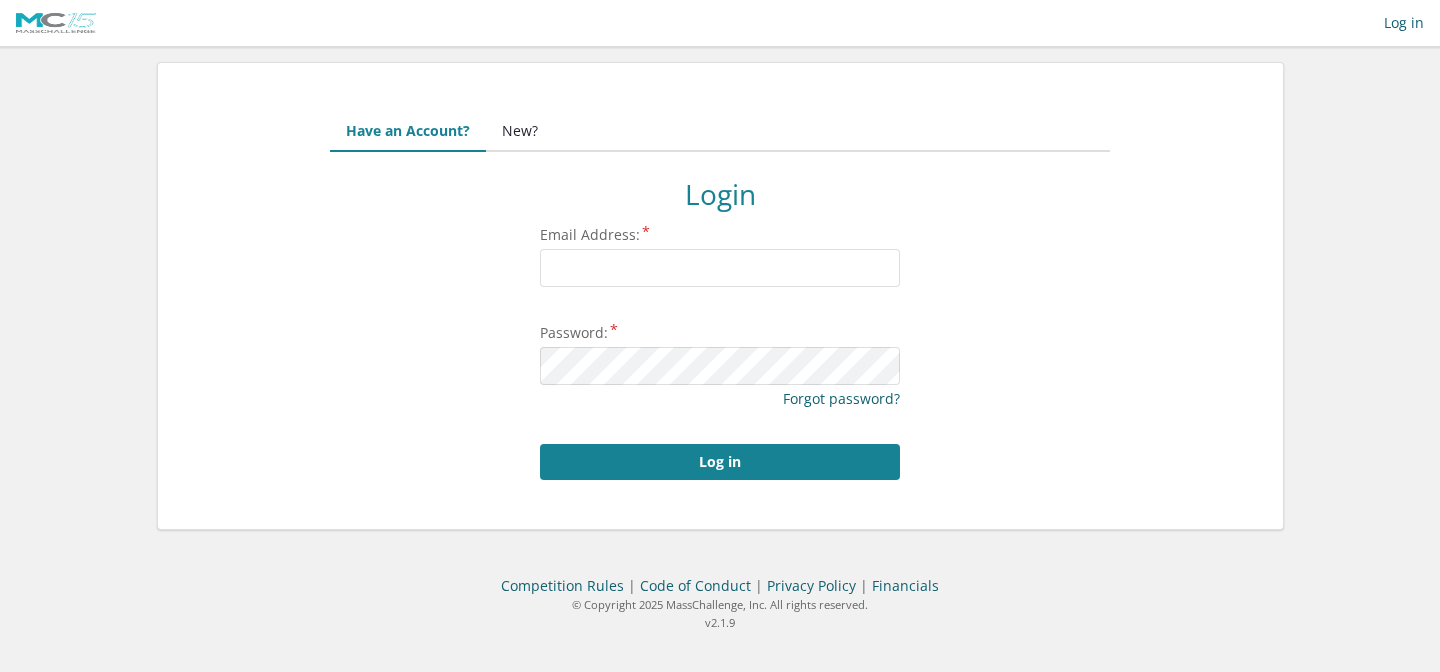 scroll, scrollTop: 0, scrollLeft: 0, axis: both 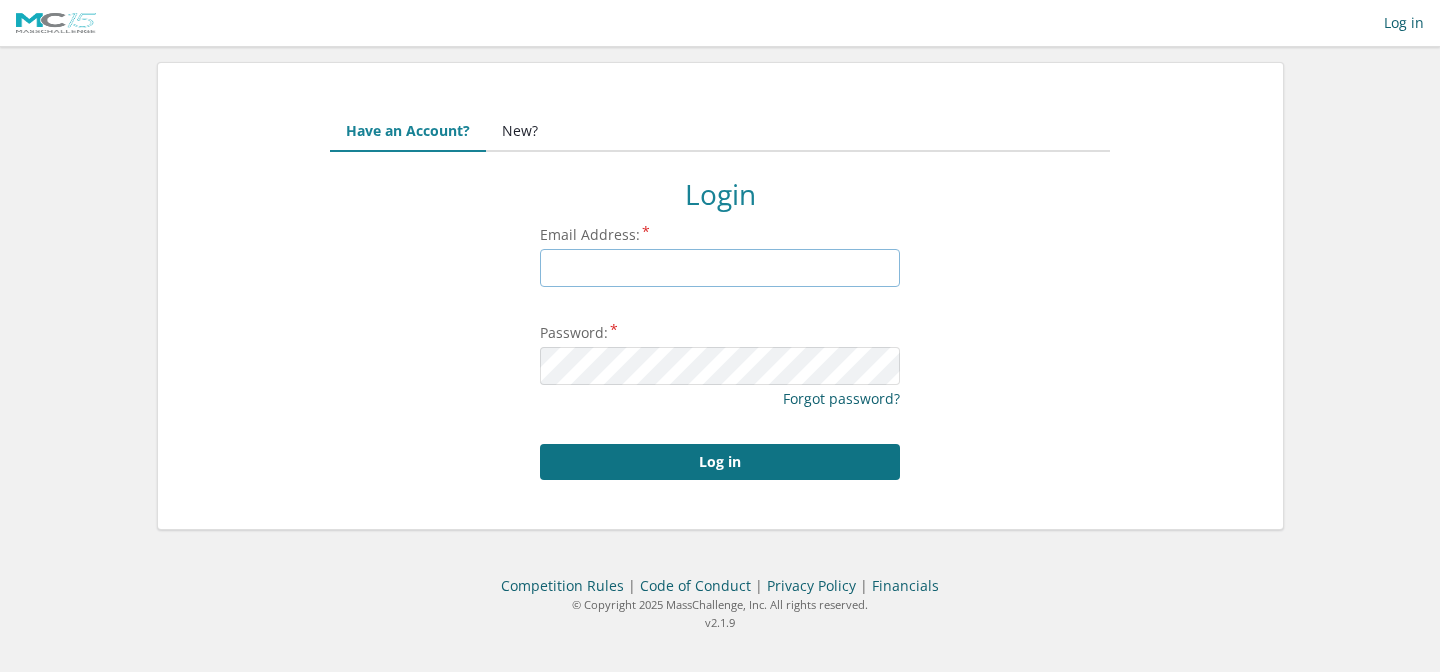 type on "[USERNAME]@[DOMAIN]" 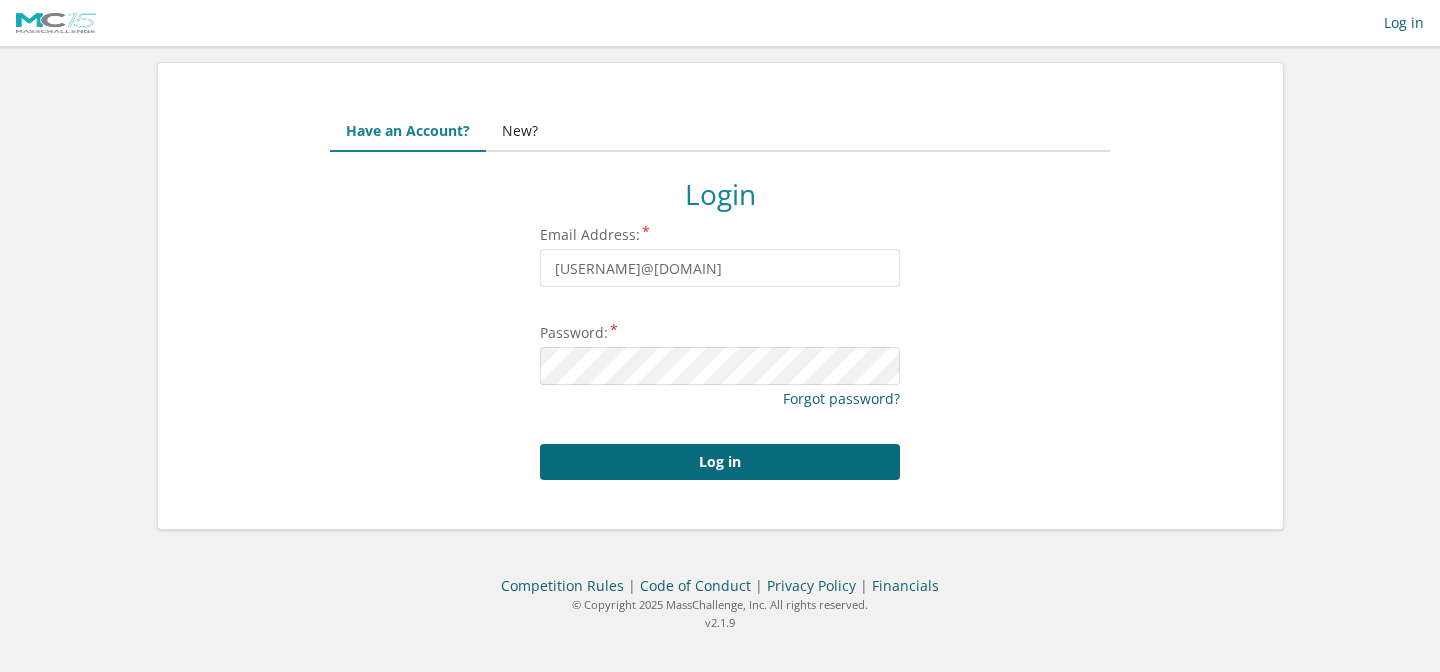 click on "Log in" at bounding box center (720, 462) 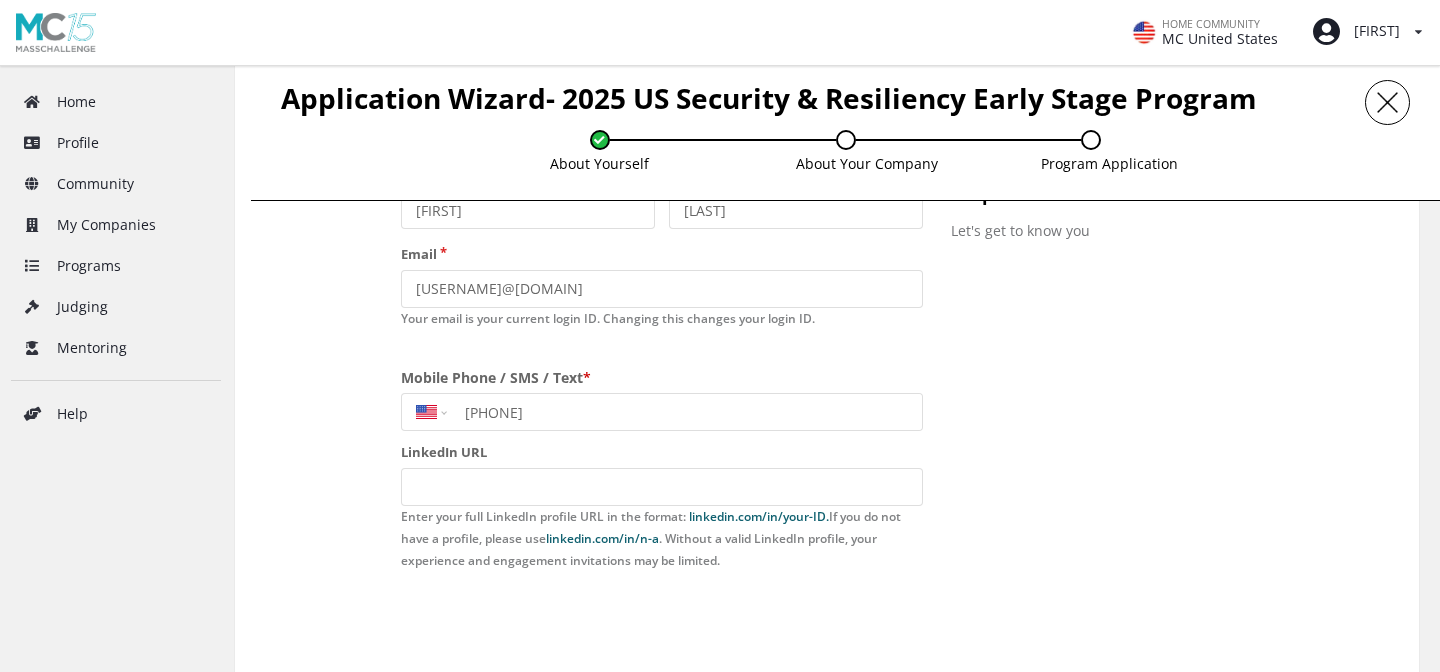 scroll, scrollTop: 223, scrollLeft: 0, axis: vertical 